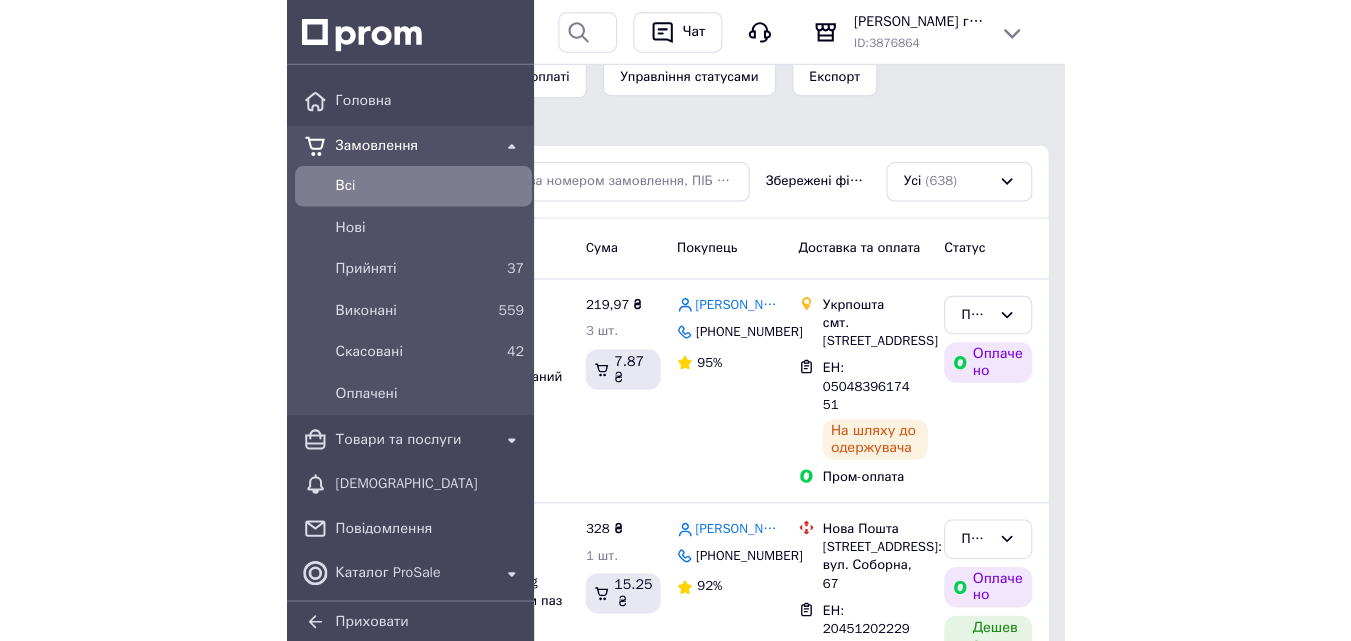 scroll, scrollTop: 0, scrollLeft: 0, axis: both 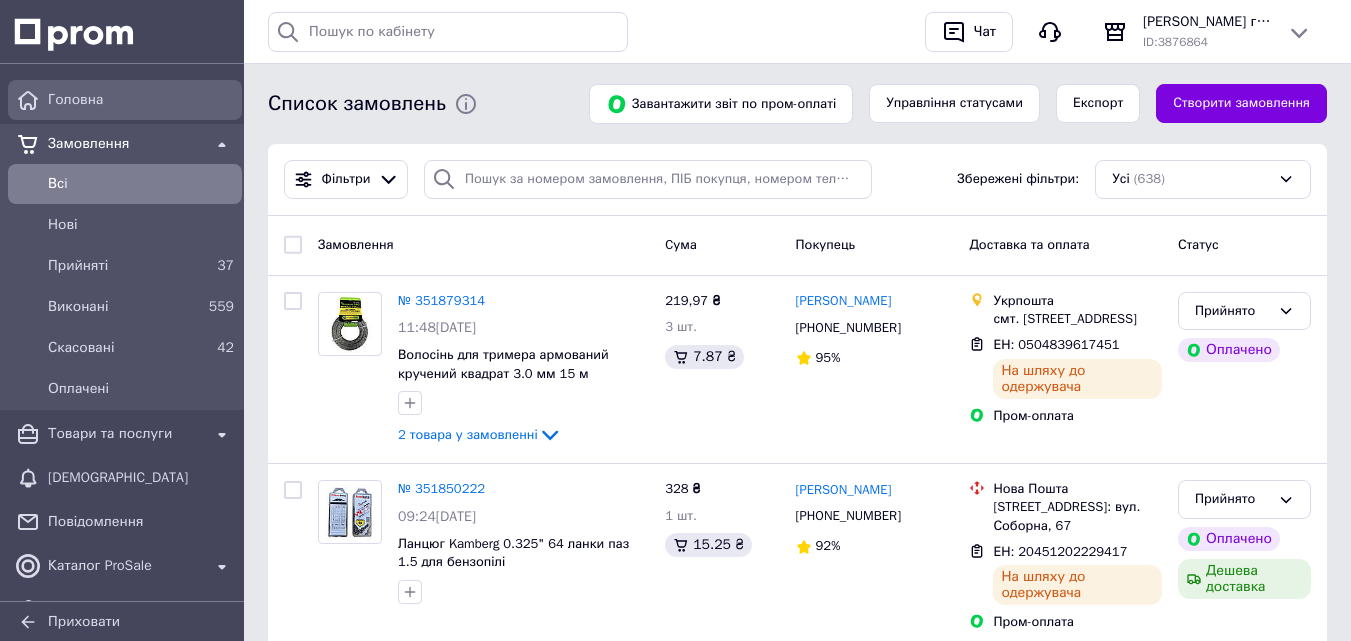 click on "Головна" at bounding box center (141, 100) 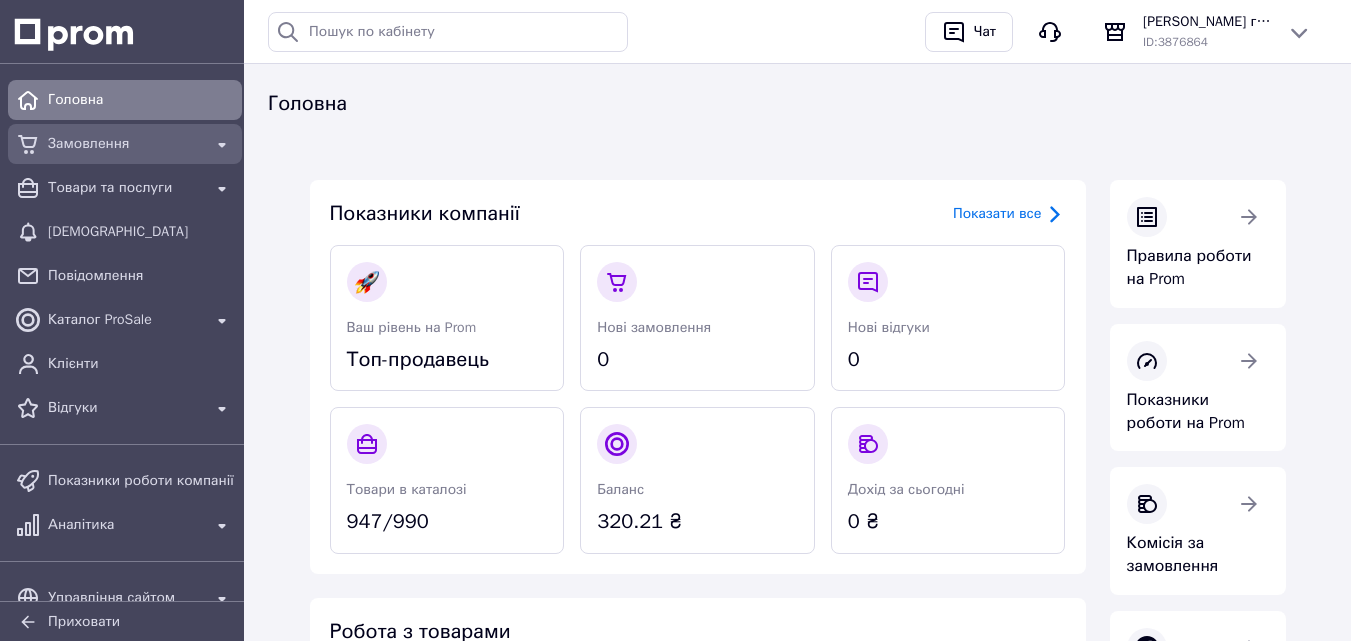 click on "Замовлення" at bounding box center [125, 144] 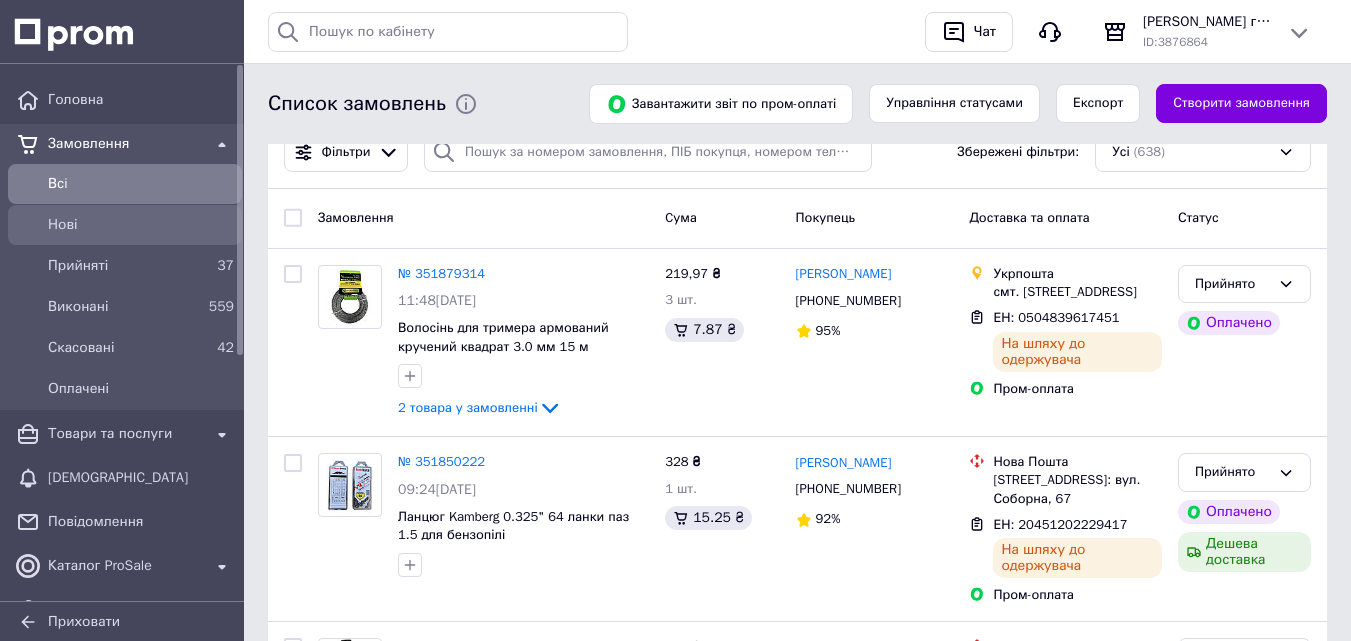 scroll, scrollTop: 0, scrollLeft: 0, axis: both 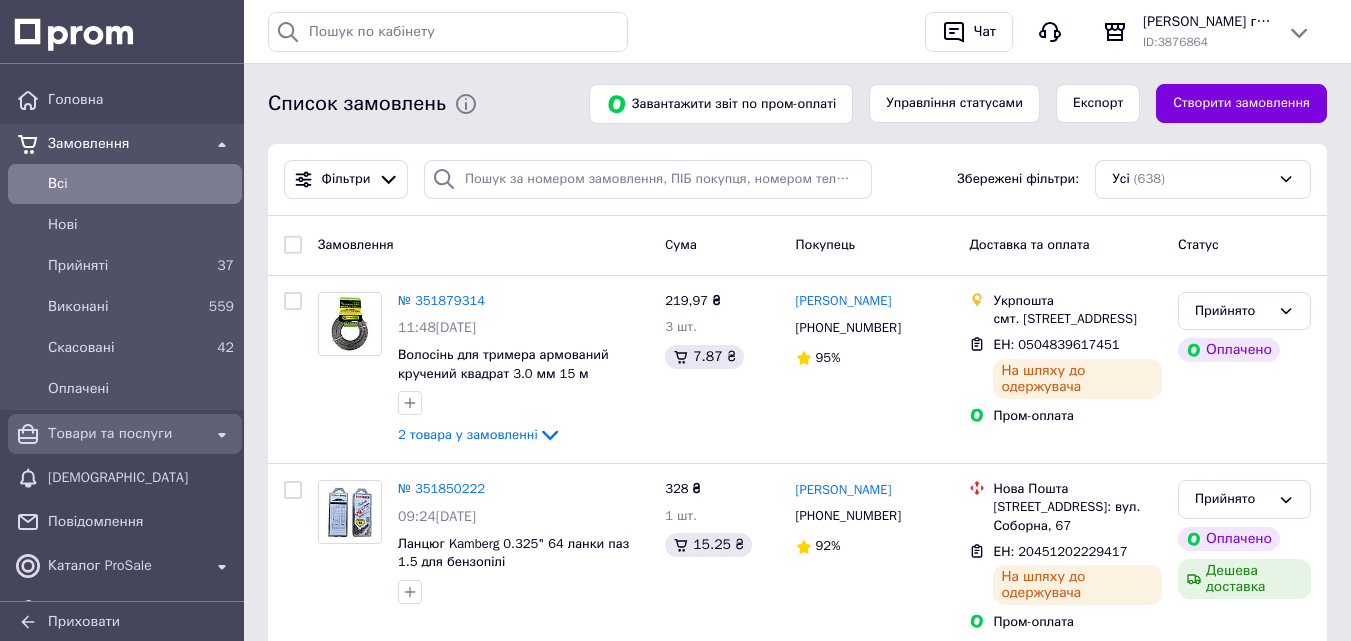 click on "Товари та послуги" at bounding box center [125, 434] 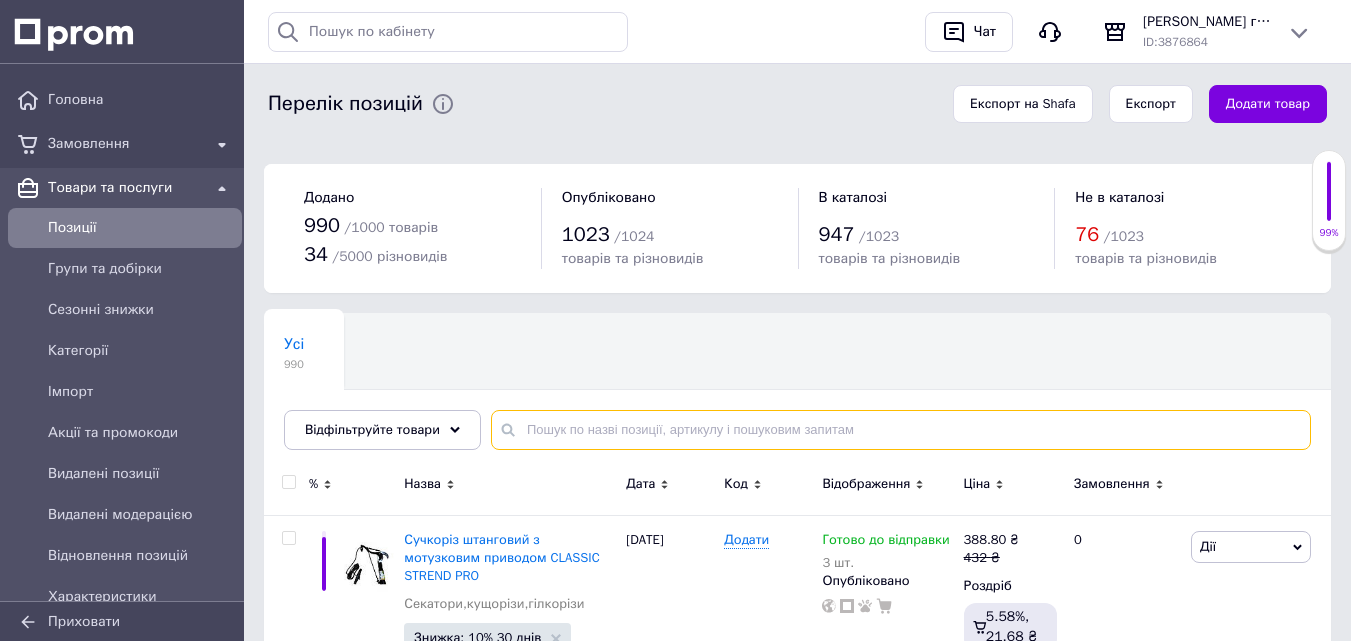 click at bounding box center (901, 430) 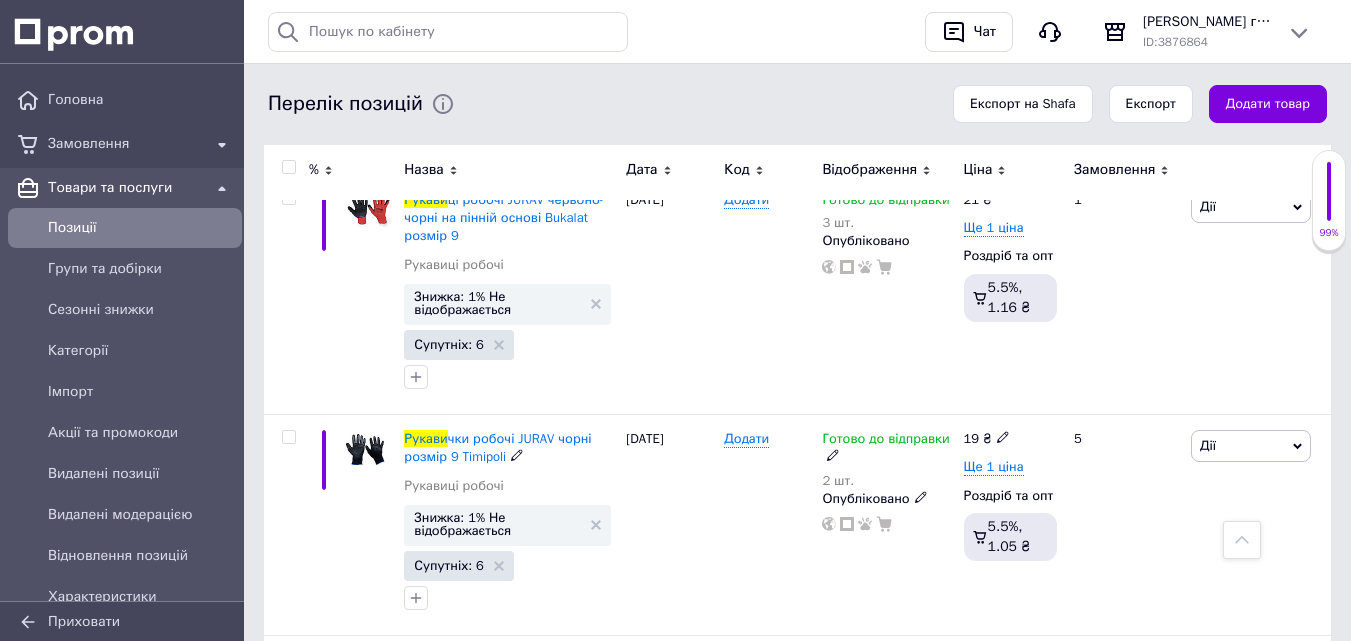 scroll, scrollTop: 4200, scrollLeft: 0, axis: vertical 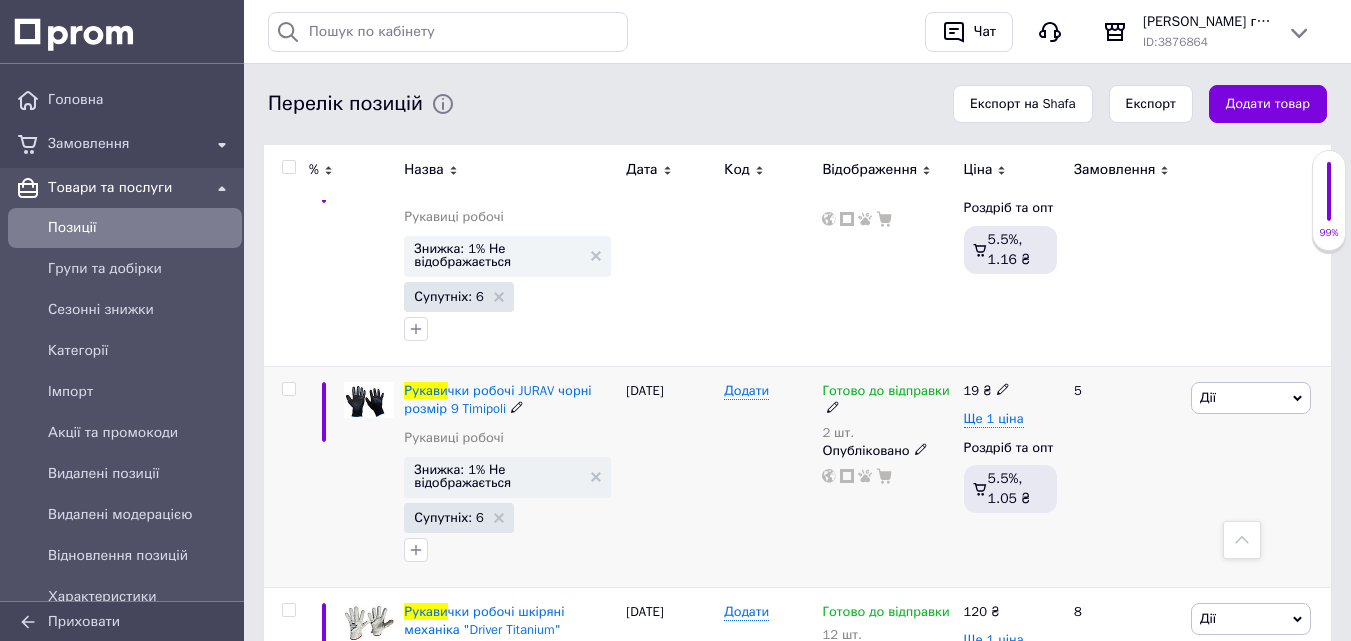 type on "рукави" 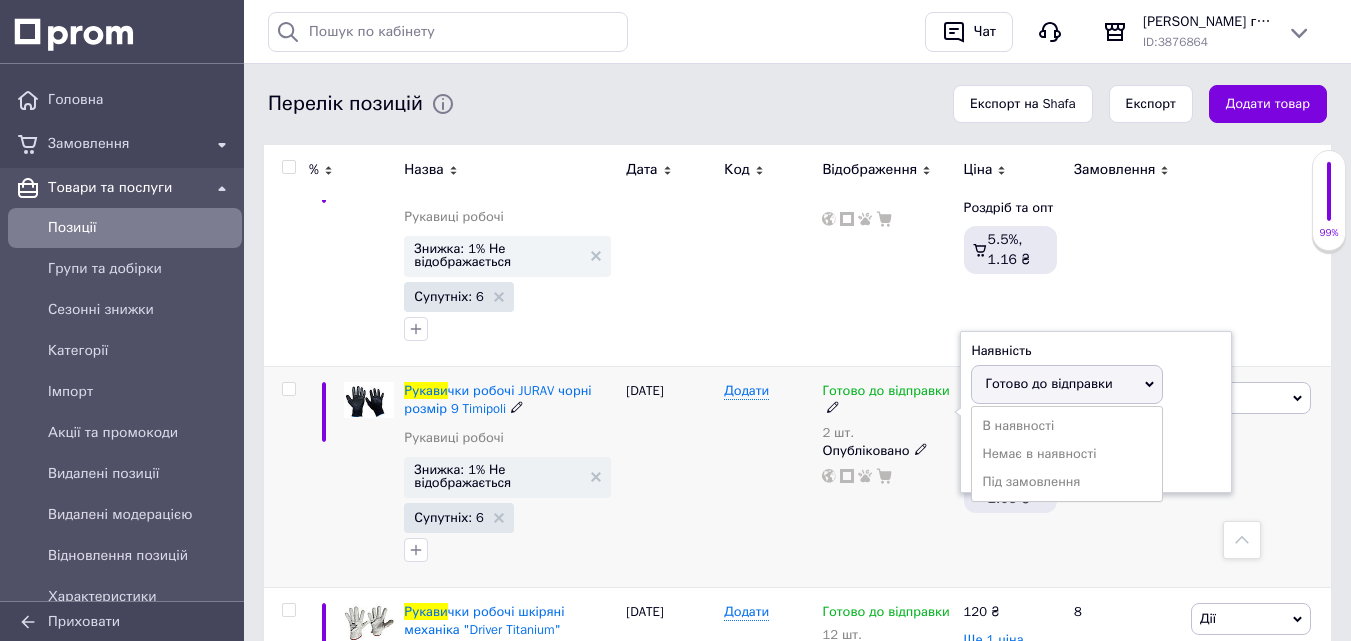 click on "Готово до відправки" at bounding box center (1048, 383) 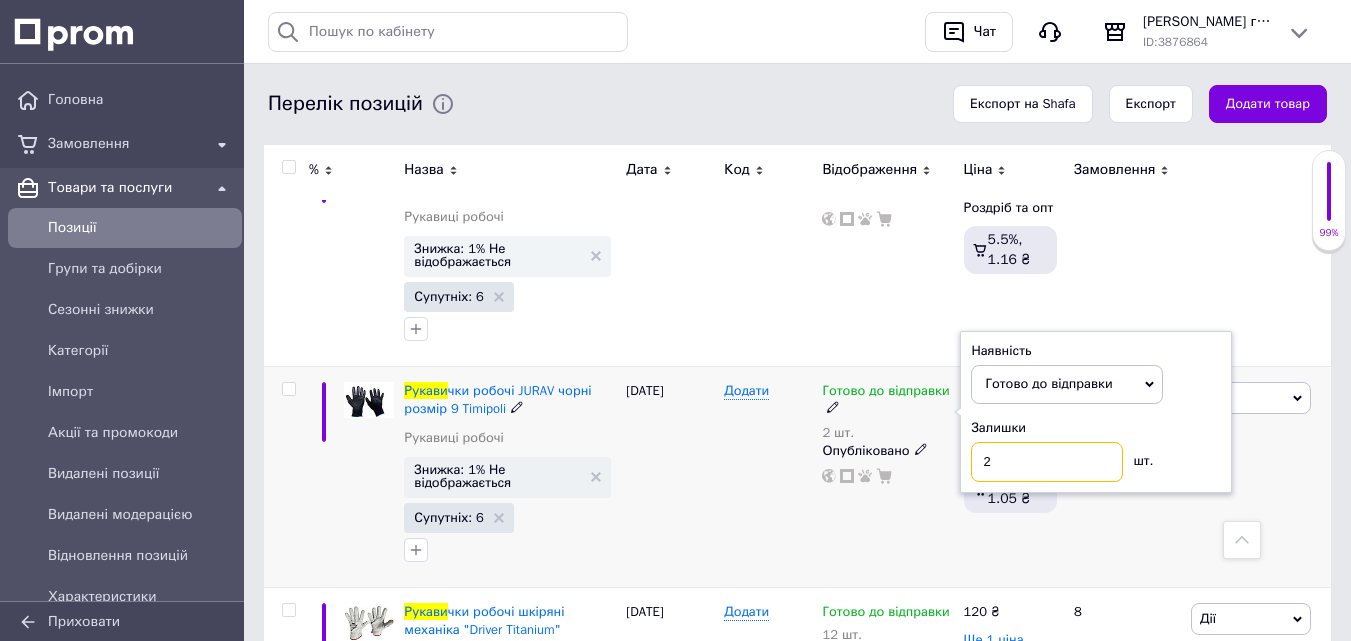 click on "2" at bounding box center (1047, 462) 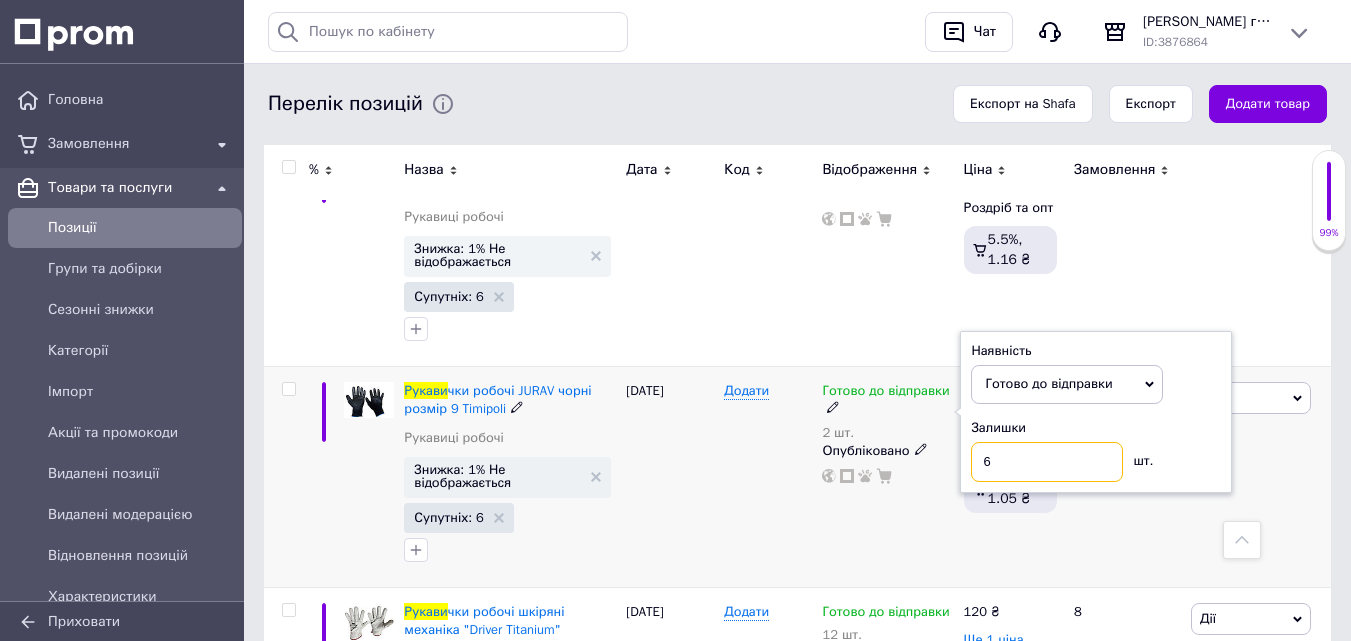 type on "60" 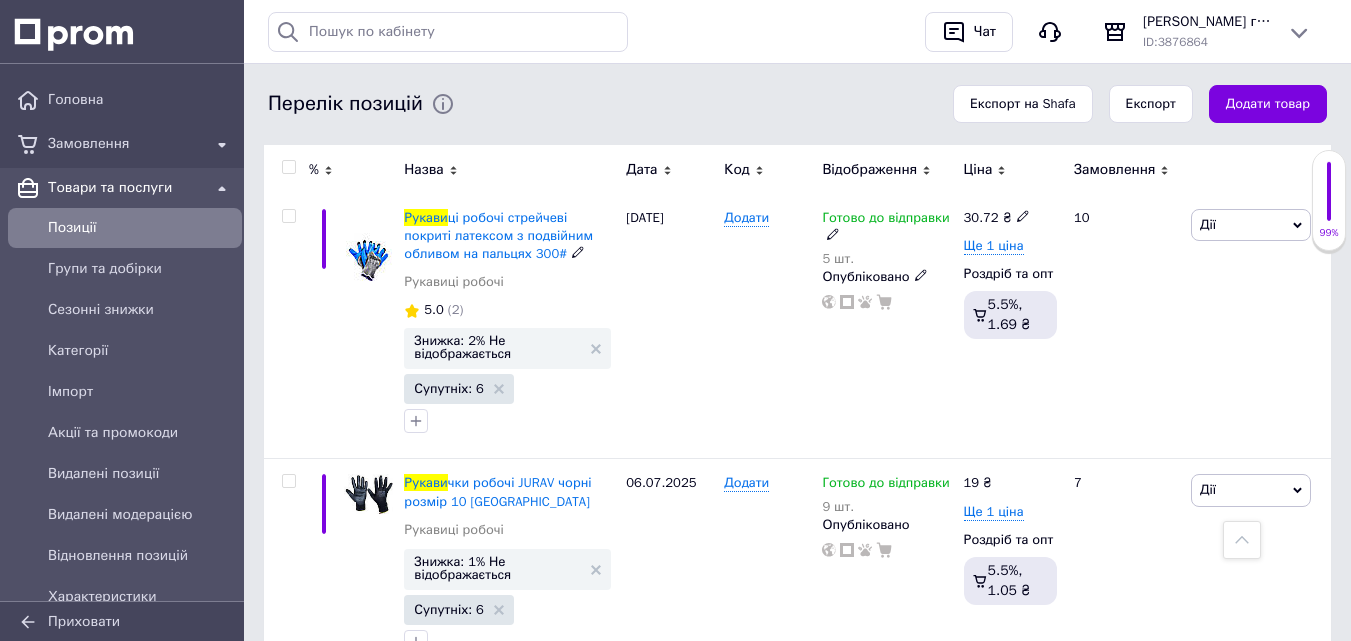 scroll, scrollTop: 6700, scrollLeft: 0, axis: vertical 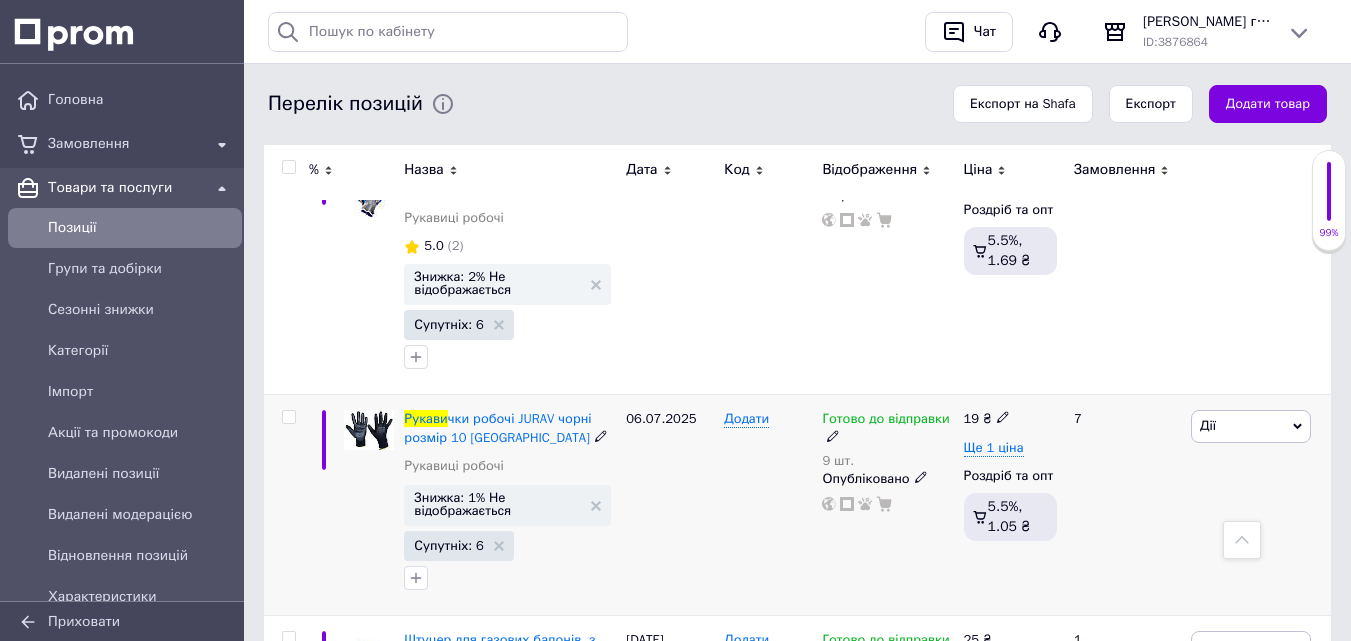 click 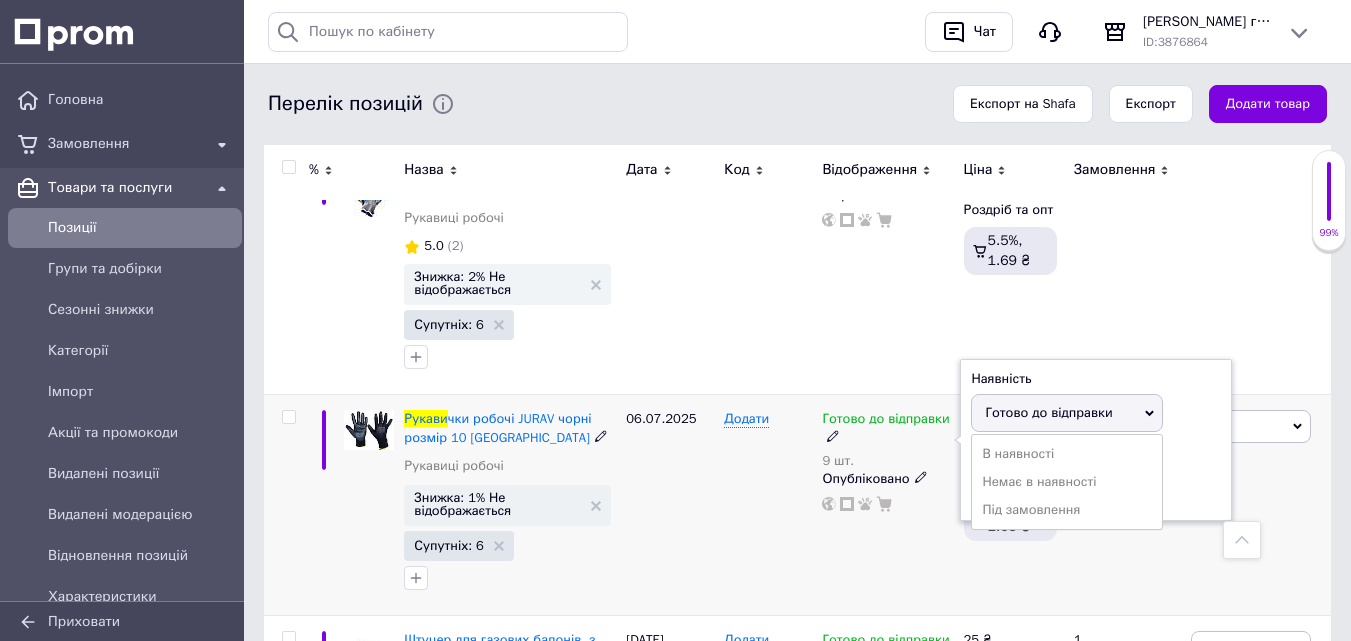 click on "Готово до відправки" at bounding box center (1048, 412) 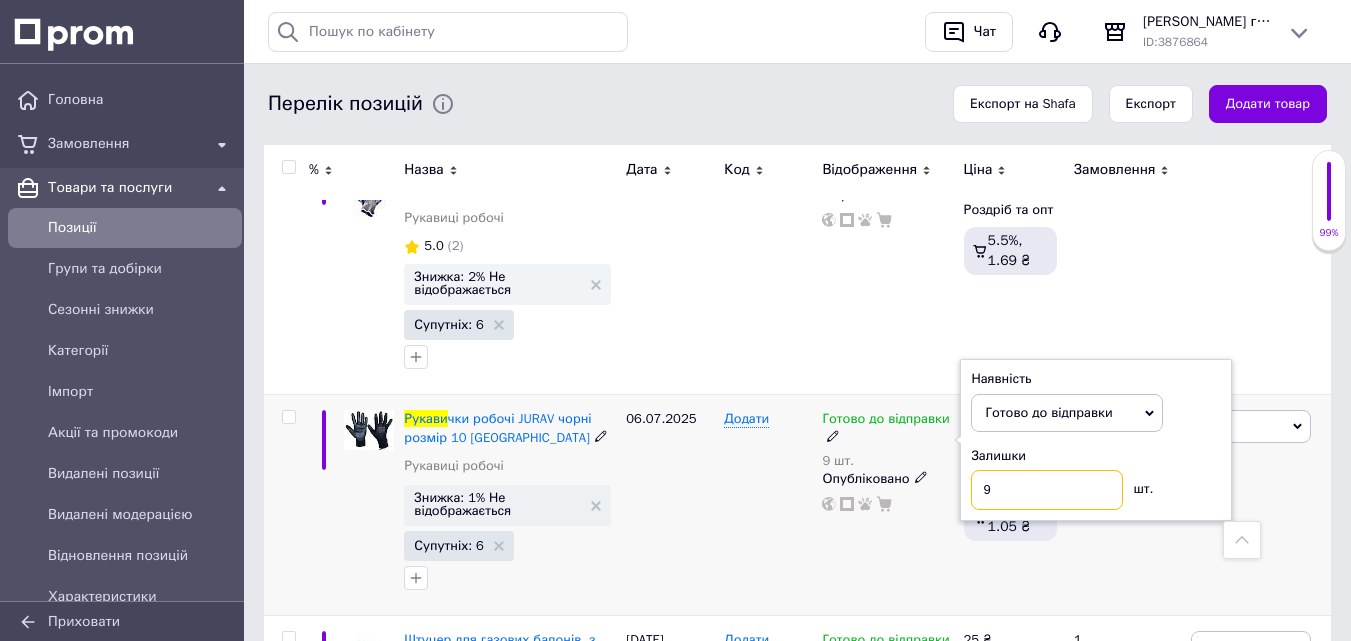 click on "9" at bounding box center (1047, 490) 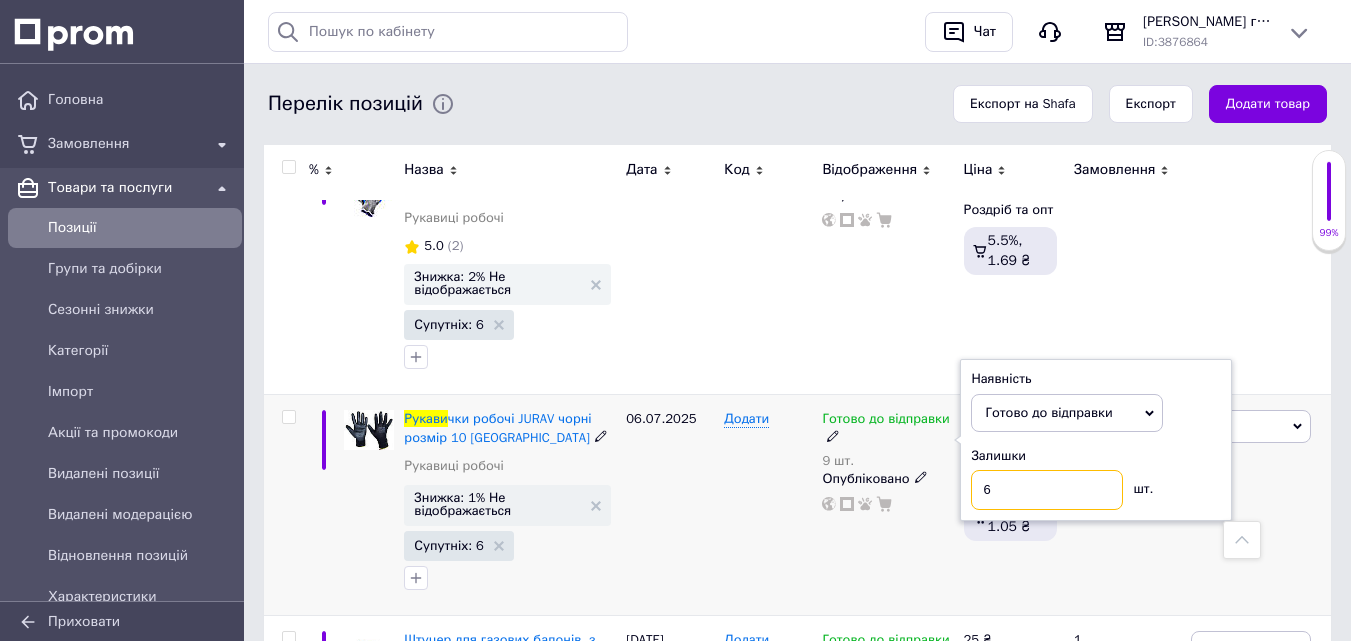 type on "60" 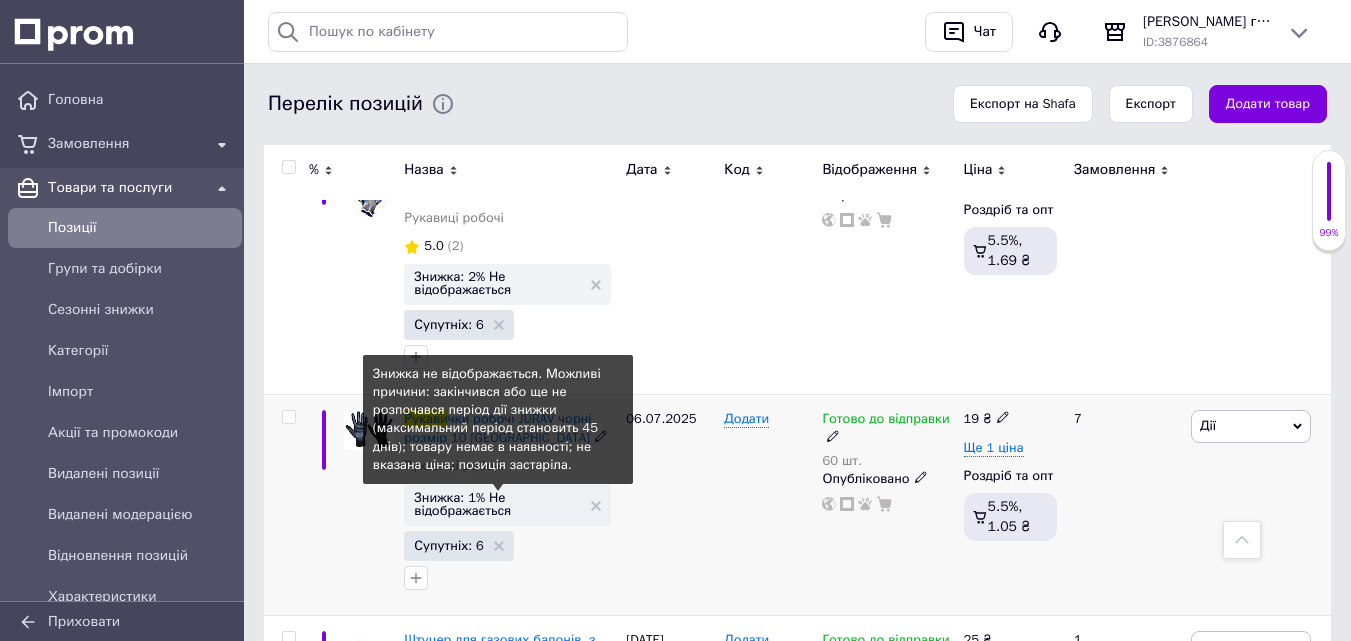 click on "Знижка: 1% Не відображається" at bounding box center (497, 504) 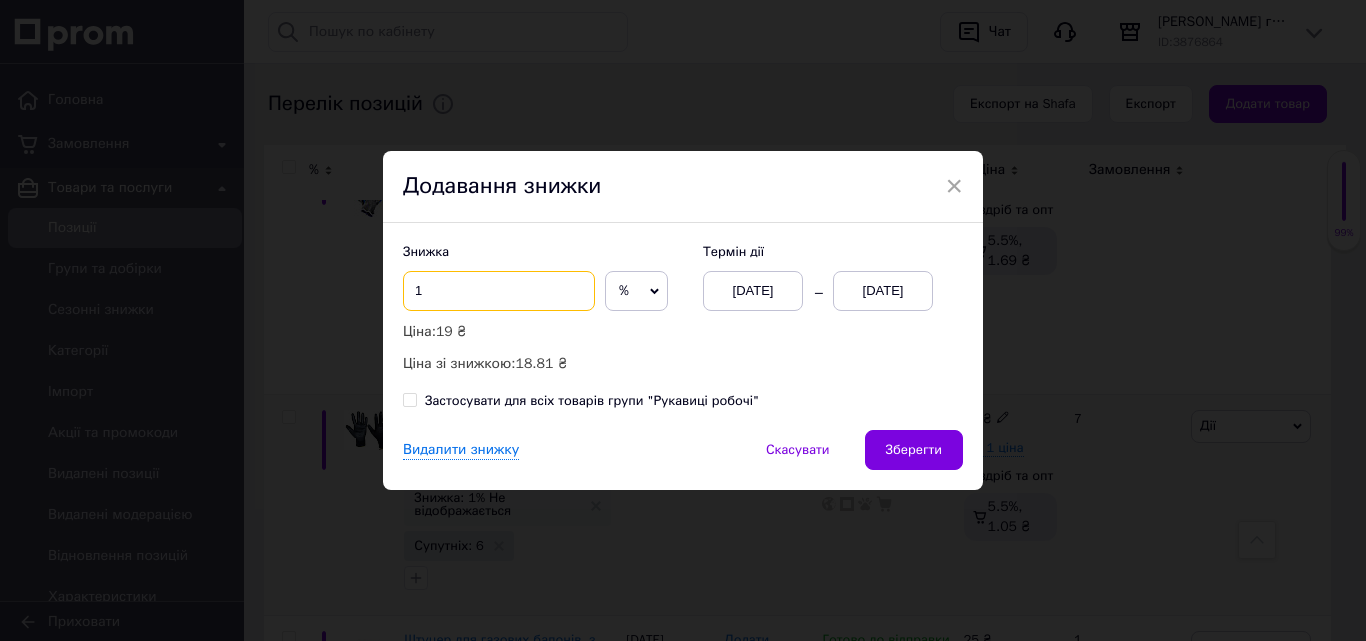 click on "1" at bounding box center [499, 291] 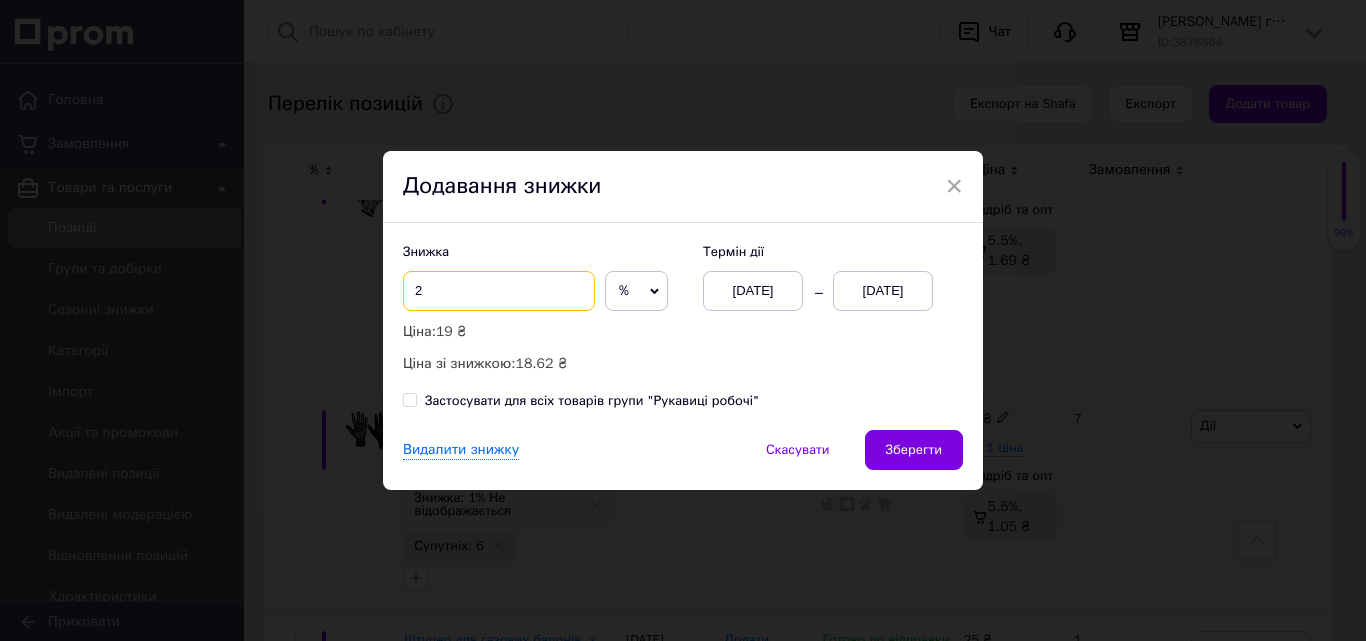 type on "2" 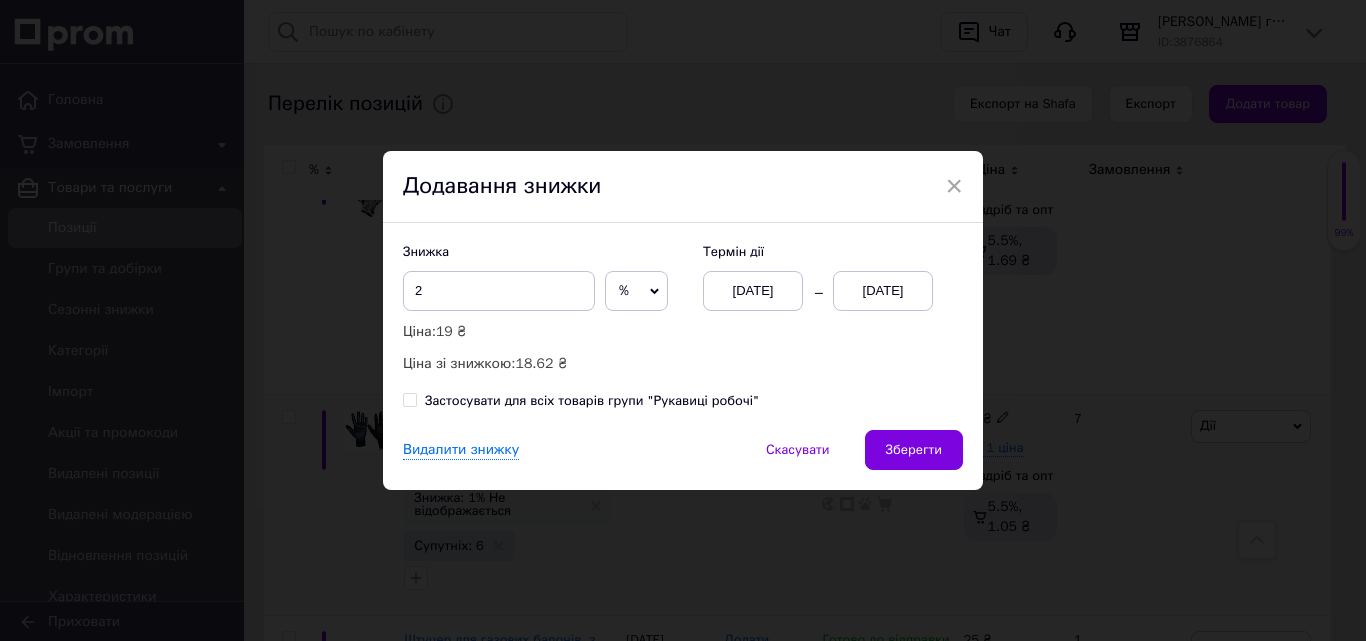 click on "[DATE]" at bounding box center (883, 291) 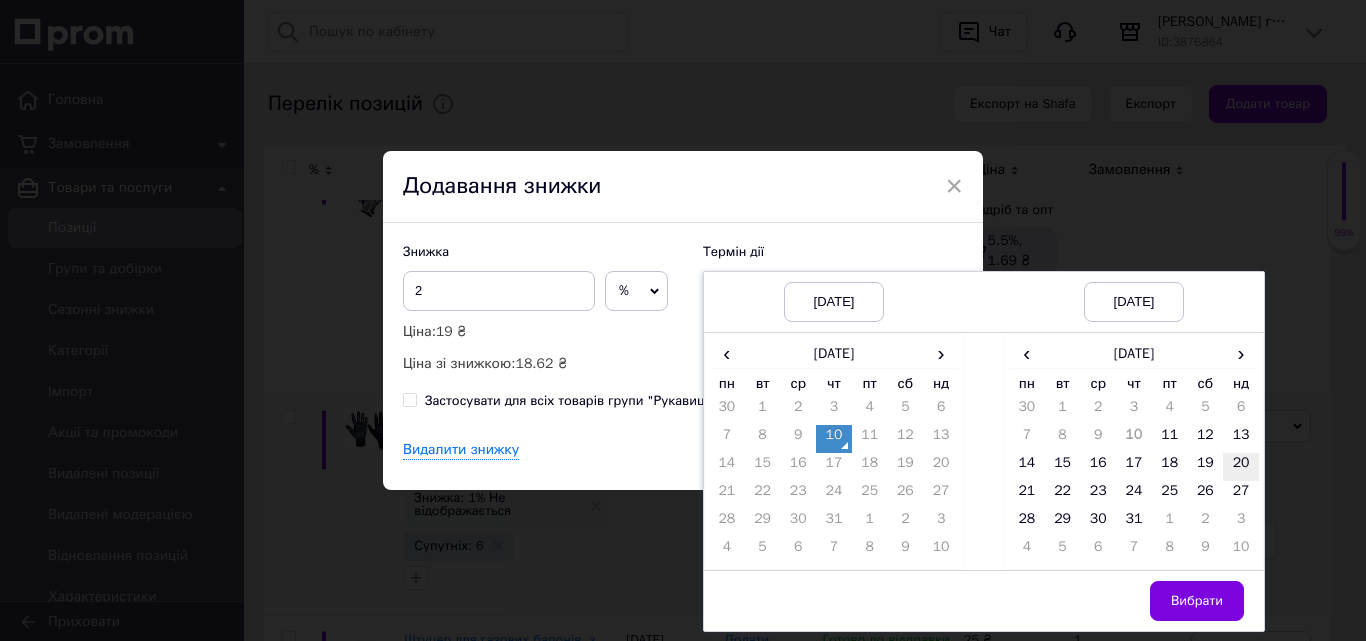 click on "20" at bounding box center (1241, 467) 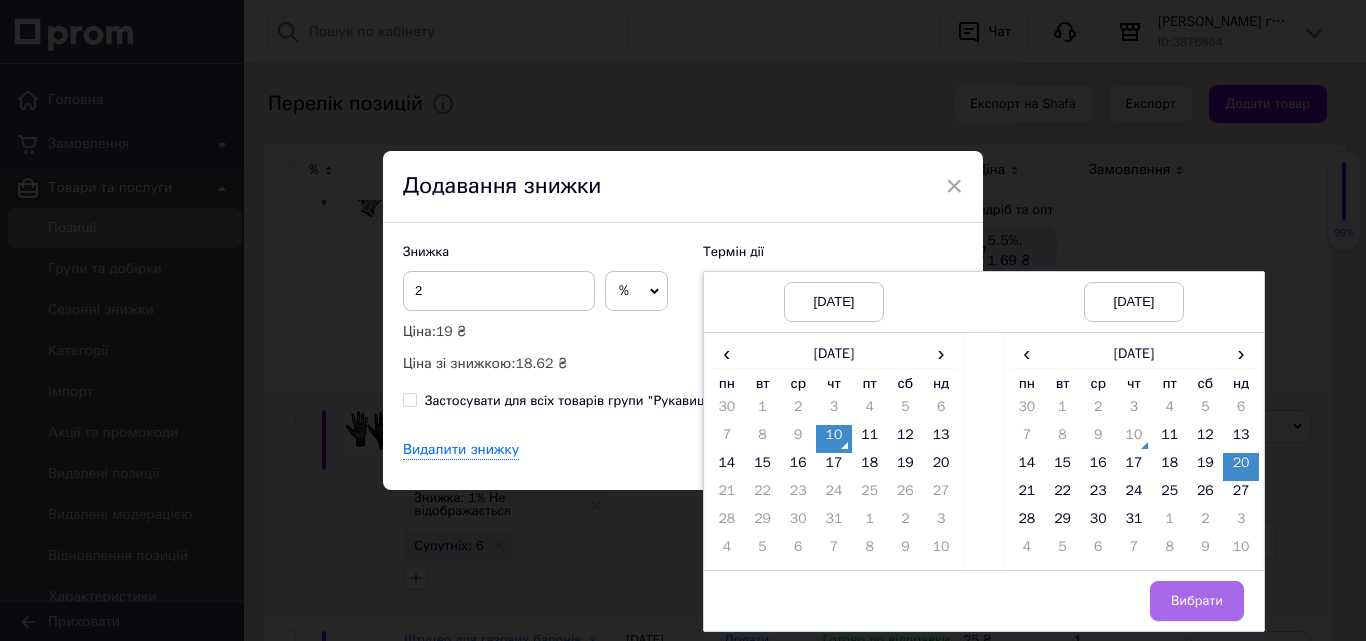 click on "Вибрати" at bounding box center [1197, 601] 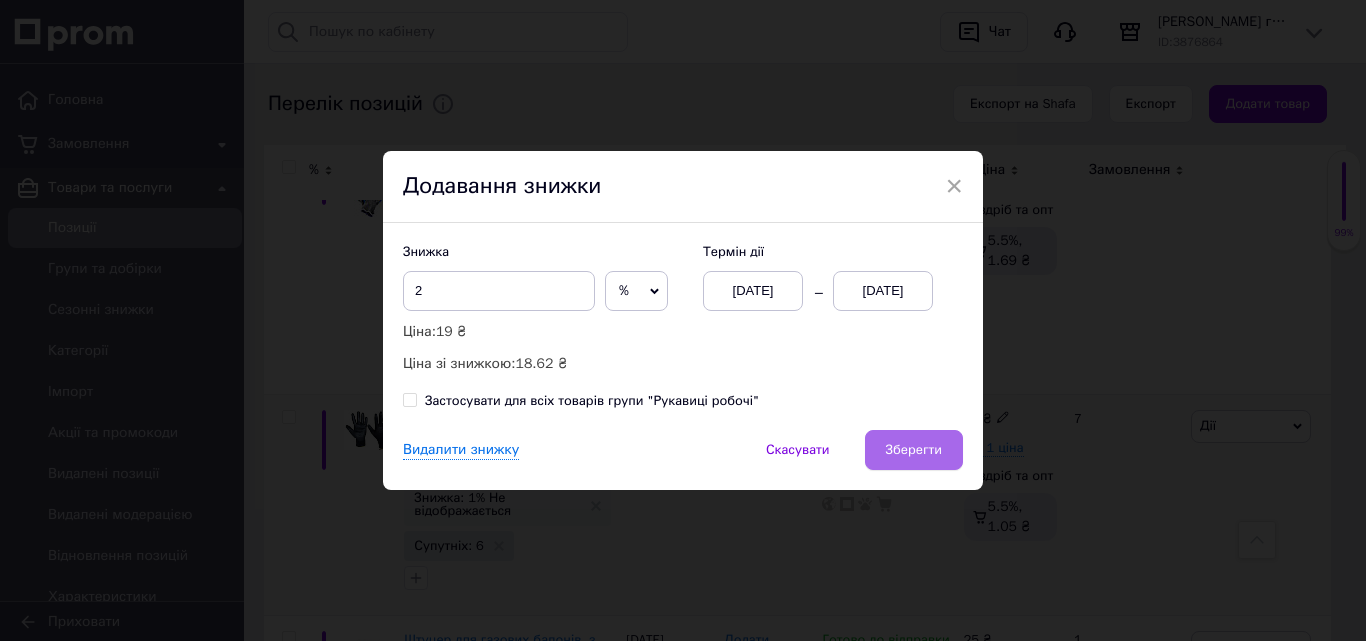 click on "Зберегти" at bounding box center [914, 450] 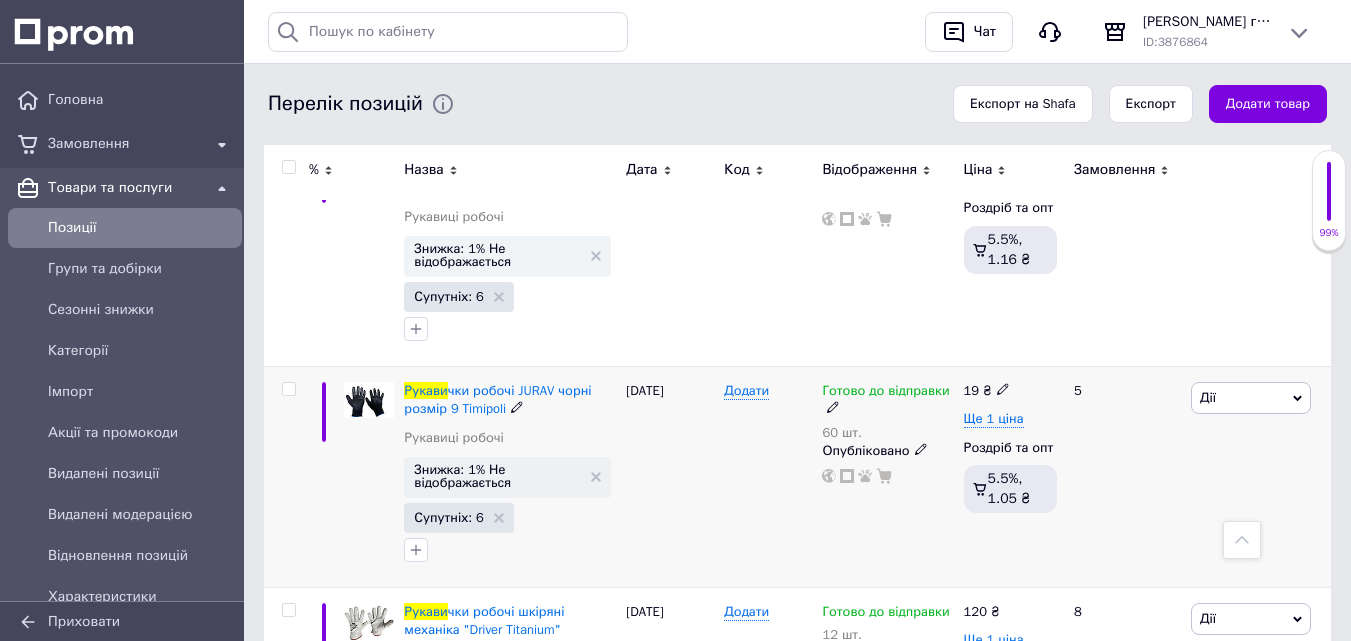 scroll, scrollTop: 4100, scrollLeft: 0, axis: vertical 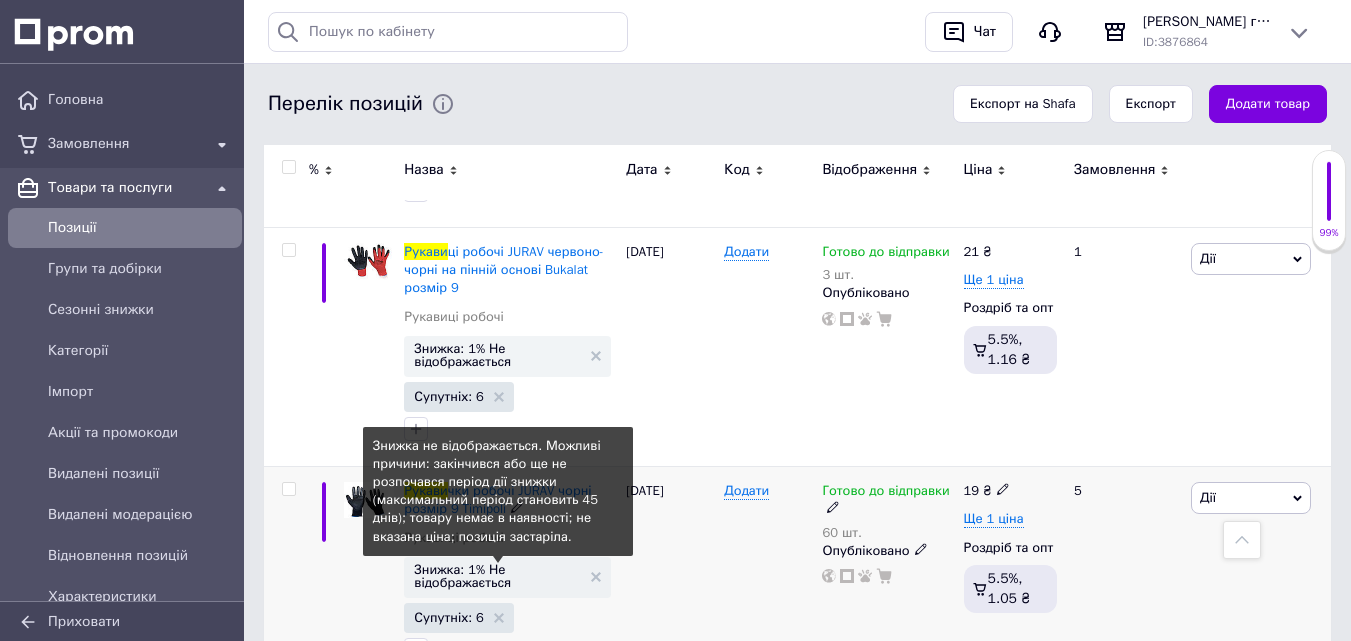 click on "Знижка: 1% Не відображається" at bounding box center (497, 576) 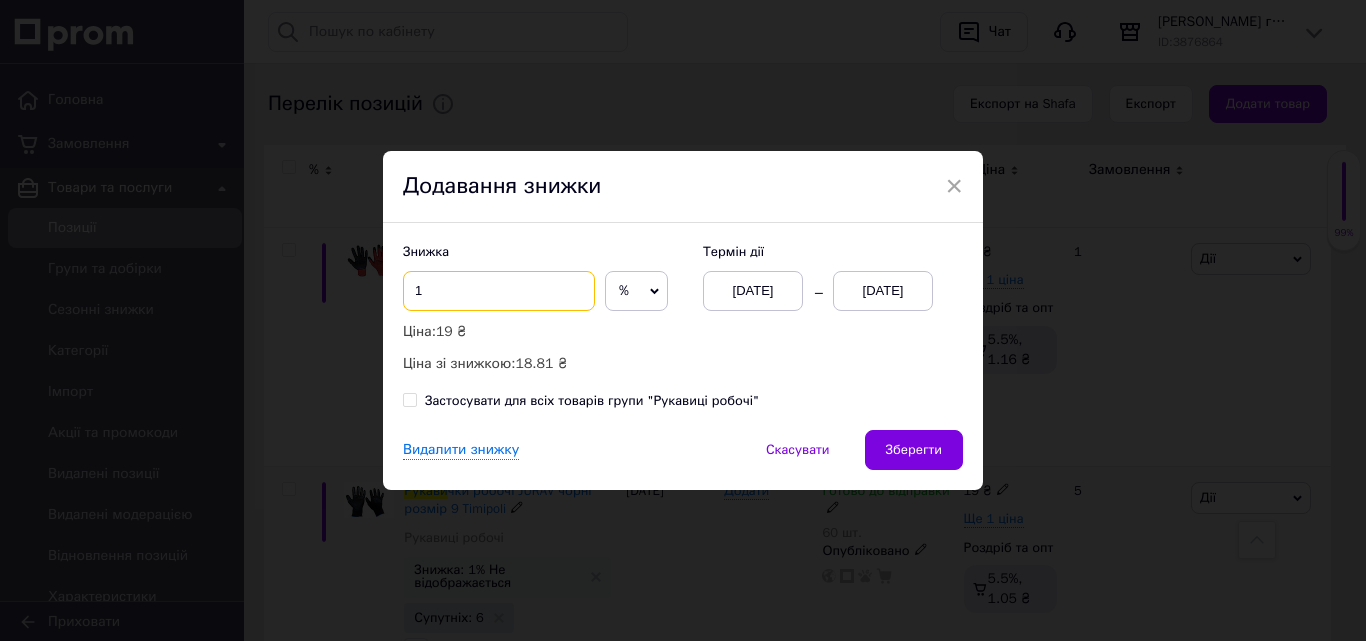 click on "1" at bounding box center (499, 291) 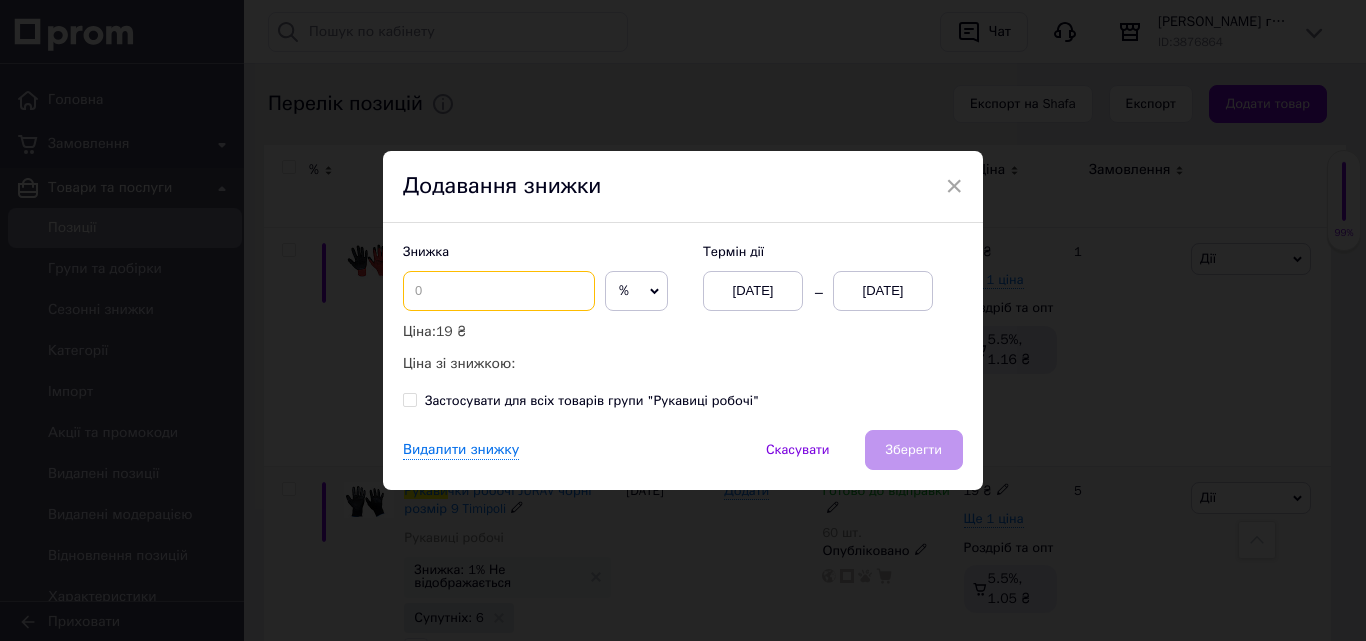 type on "3" 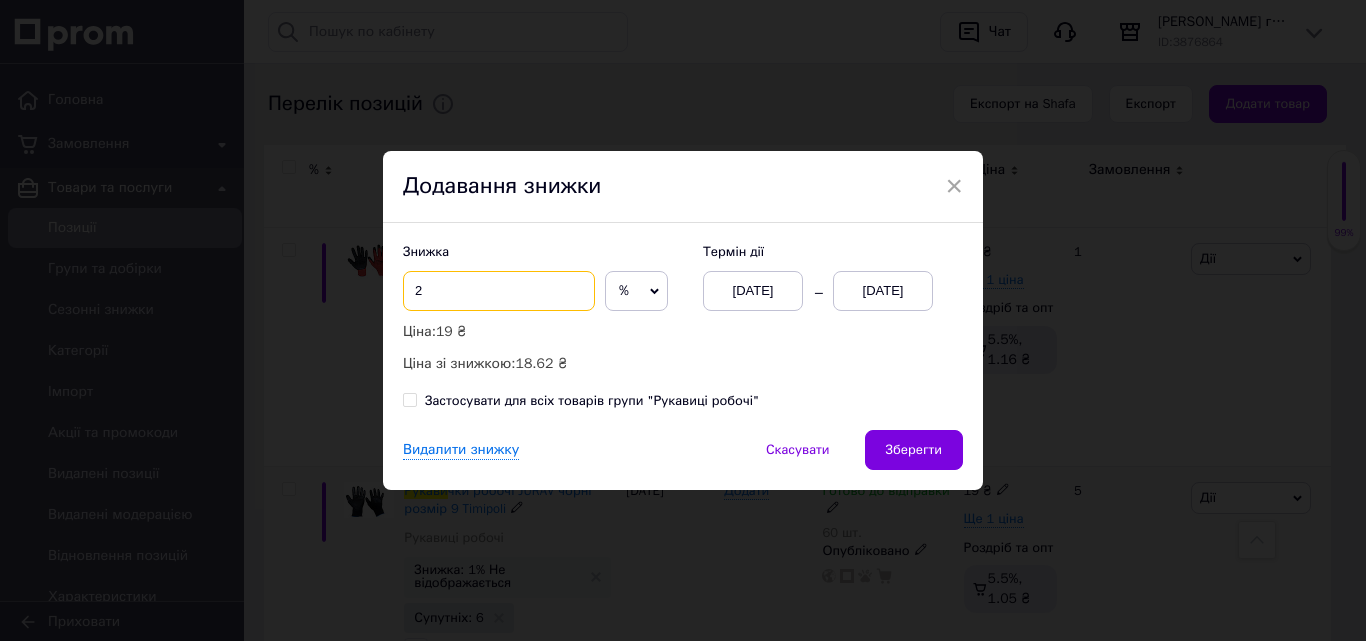 type on "2" 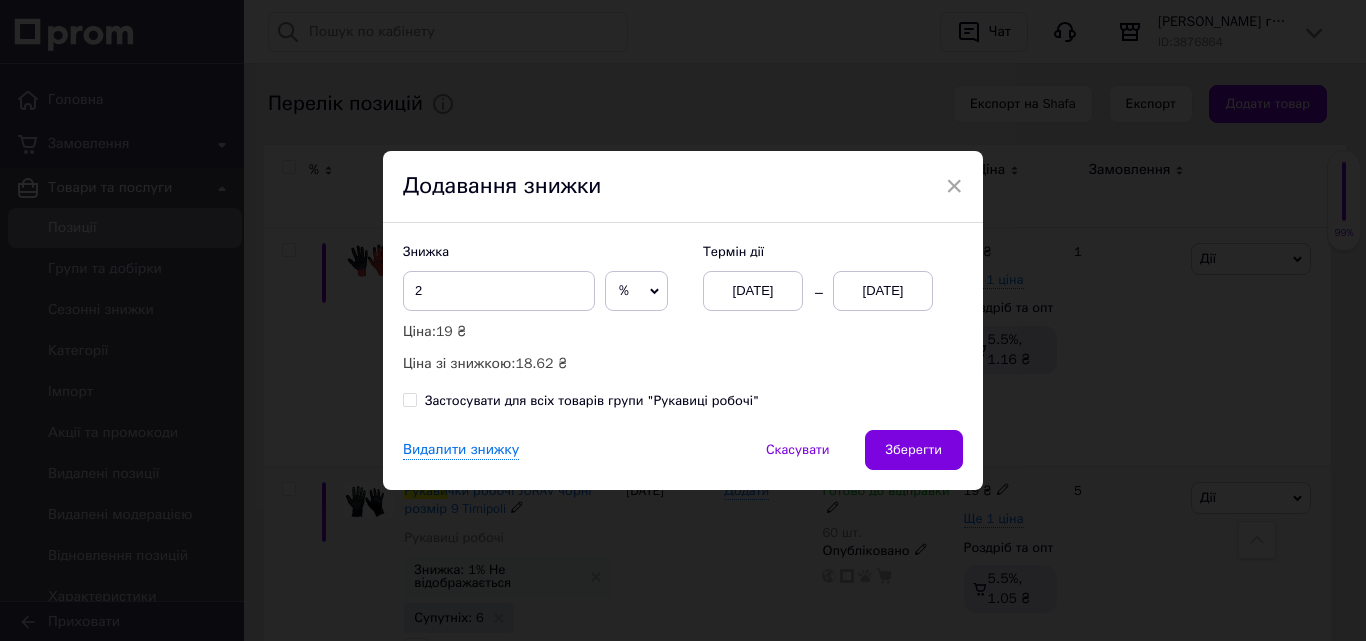 click on "[DATE]" at bounding box center (883, 291) 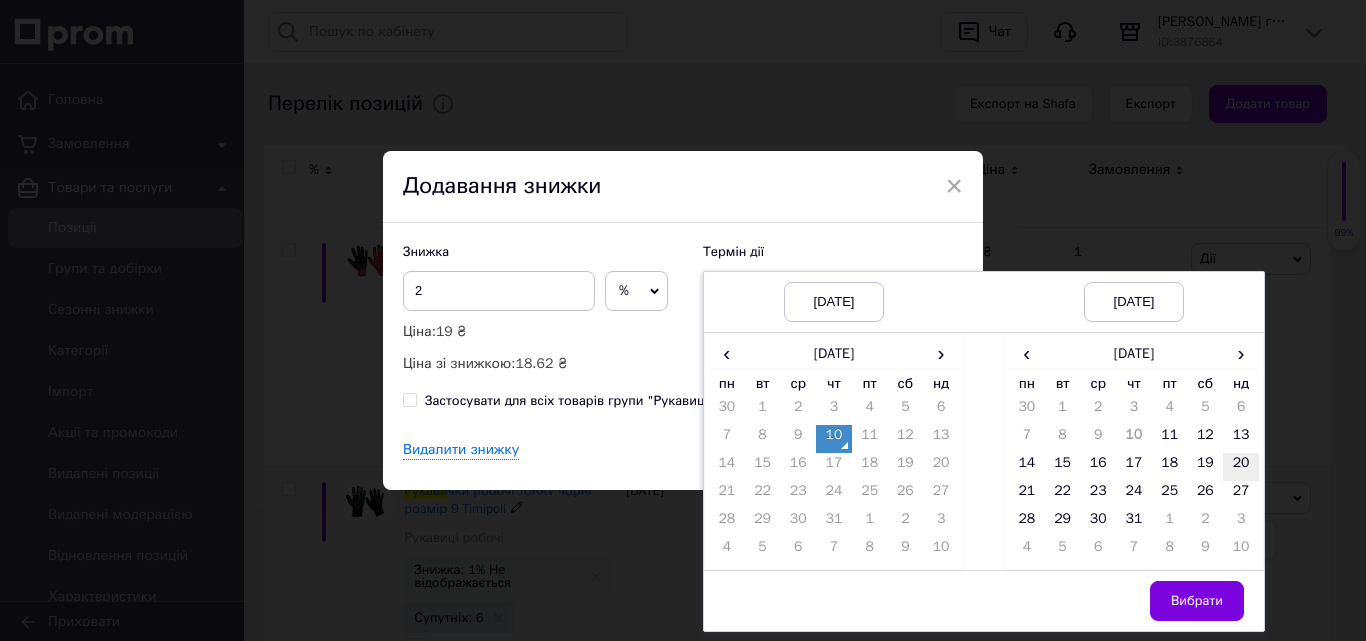 click on "20" at bounding box center (1241, 467) 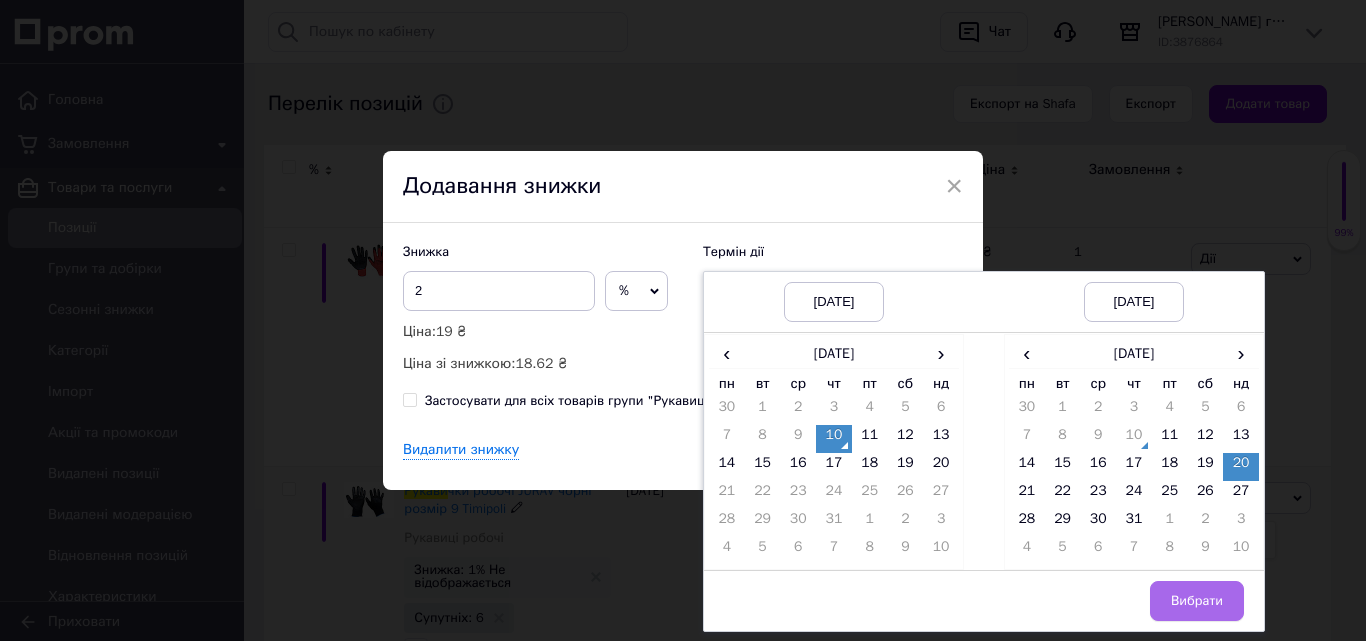 click on "Вибрати" at bounding box center (1197, 601) 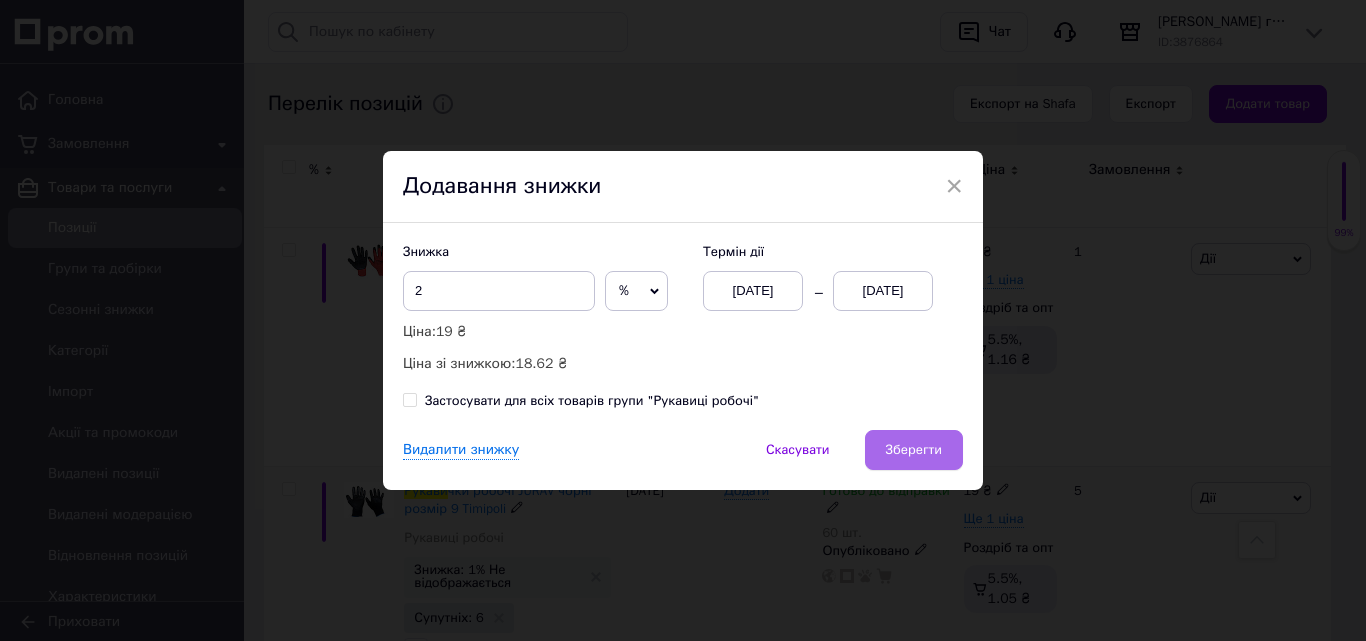 click on "Зберегти" at bounding box center (914, 450) 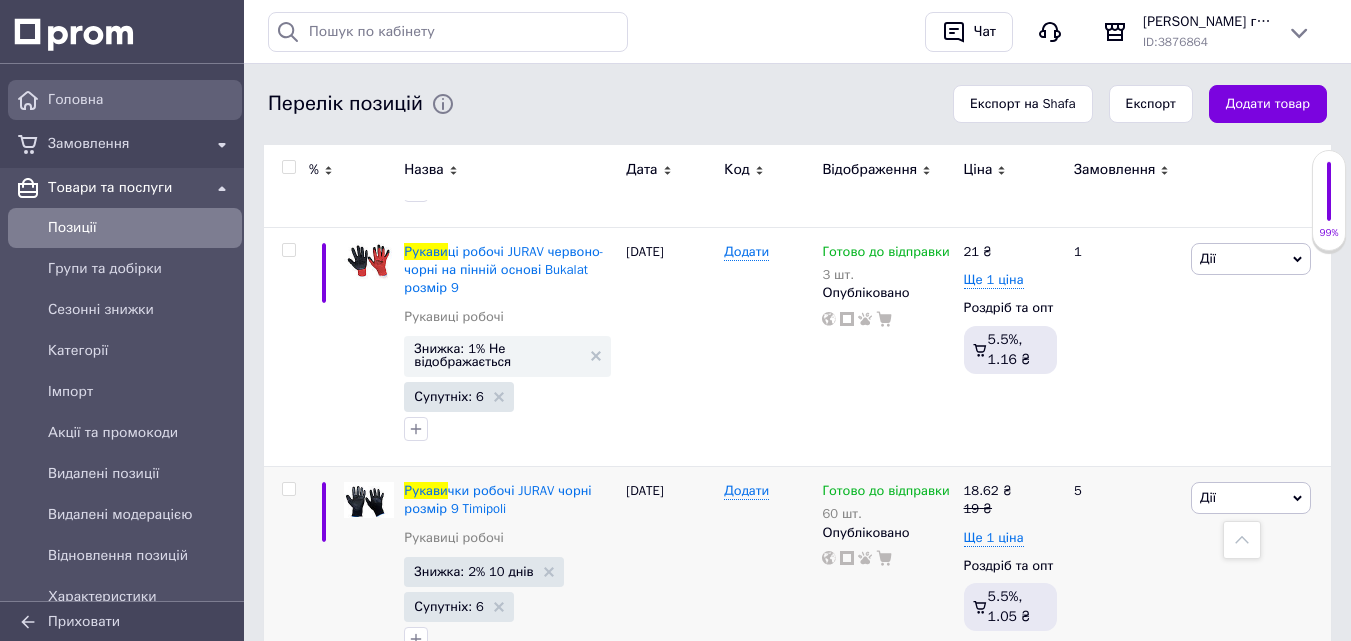 click on "Головна" at bounding box center (141, 100) 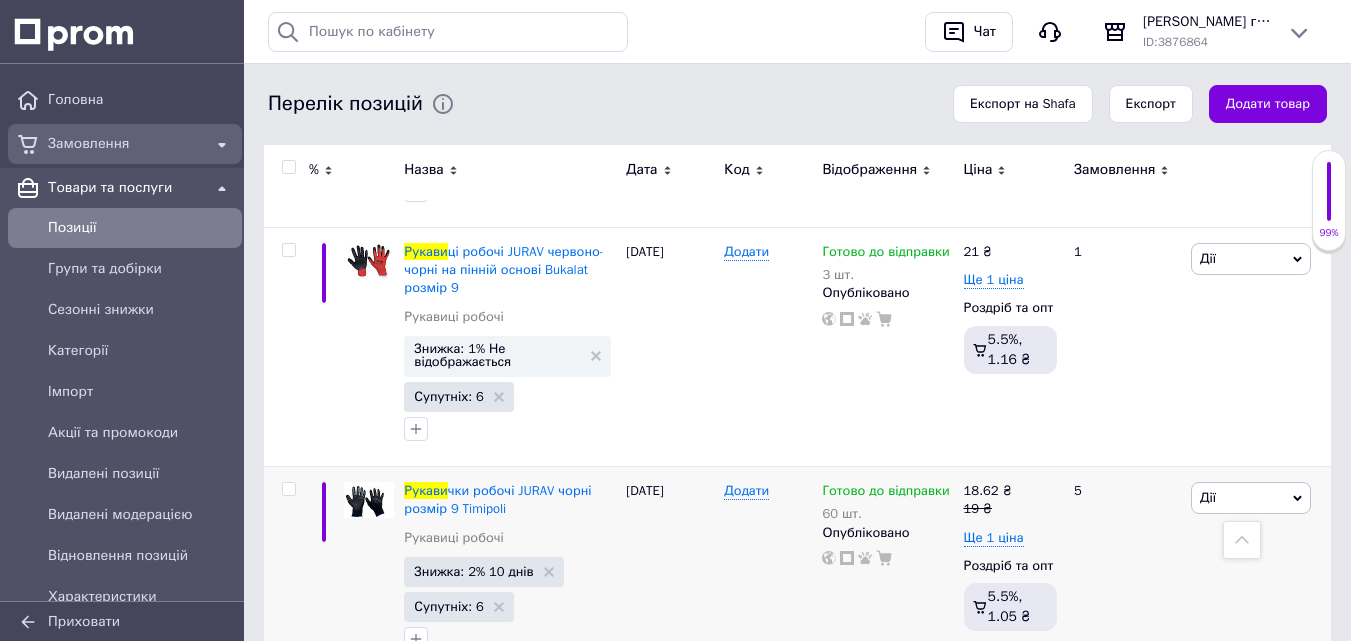 scroll, scrollTop: 0, scrollLeft: 0, axis: both 